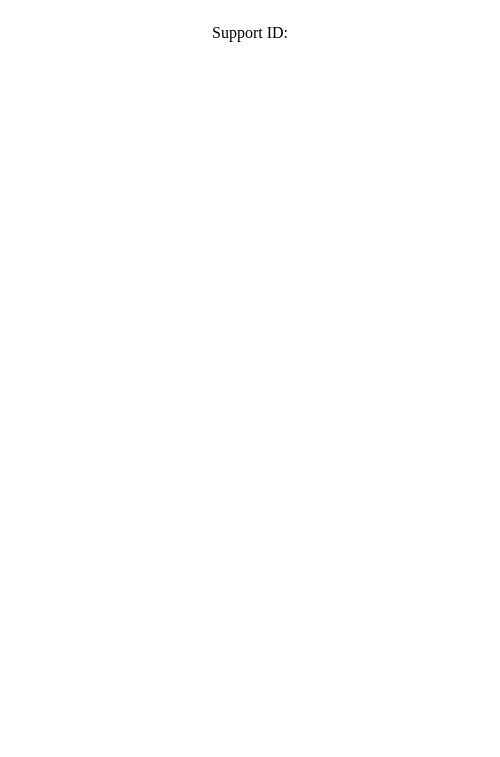 scroll, scrollTop: 0, scrollLeft: 0, axis: both 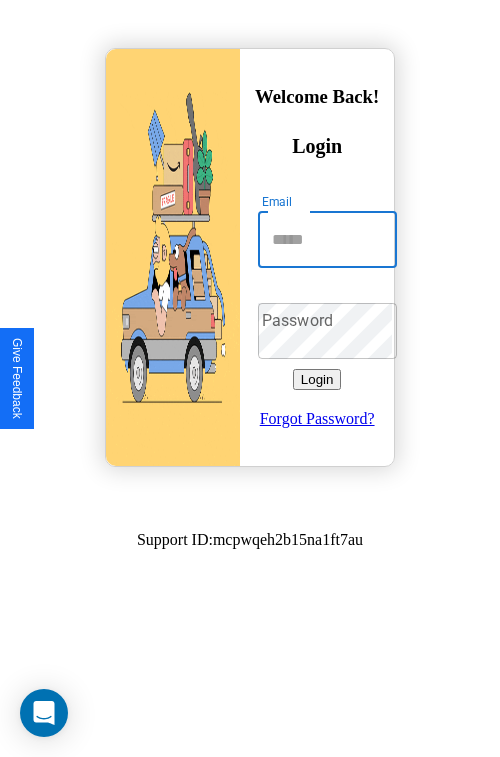 click on "Email" at bounding box center (327, 240) 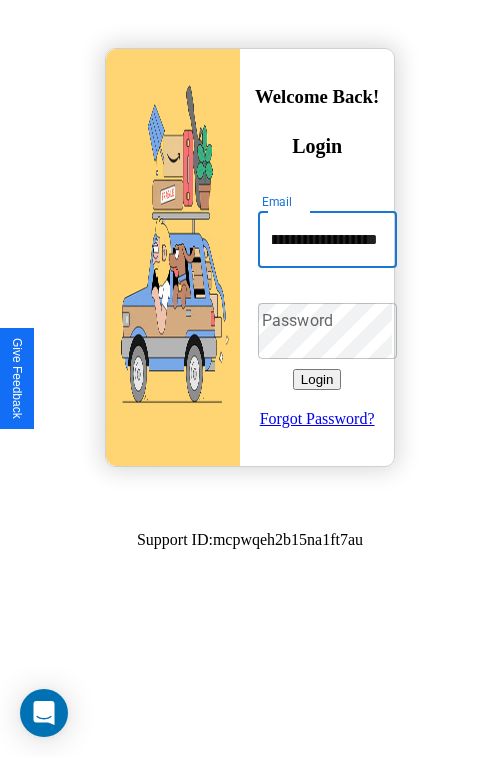 scroll, scrollTop: 0, scrollLeft: 99, axis: horizontal 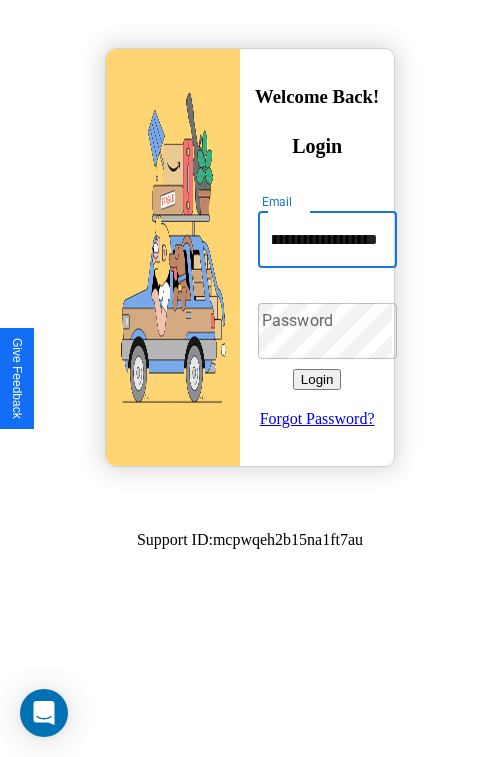 type on "**********" 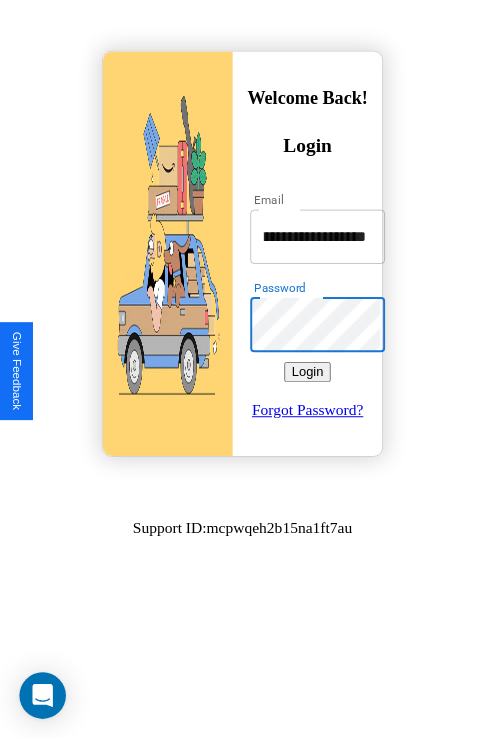 scroll, scrollTop: 0, scrollLeft: 0, axis: both 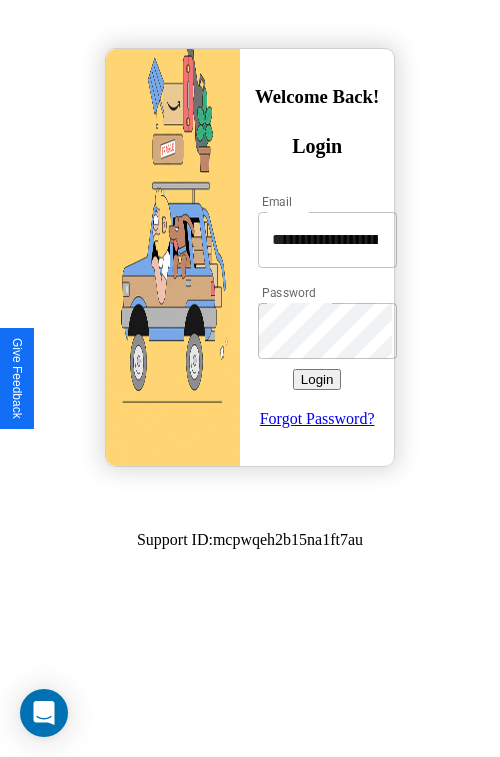 click on "Login" at bounding box center [317, 379] 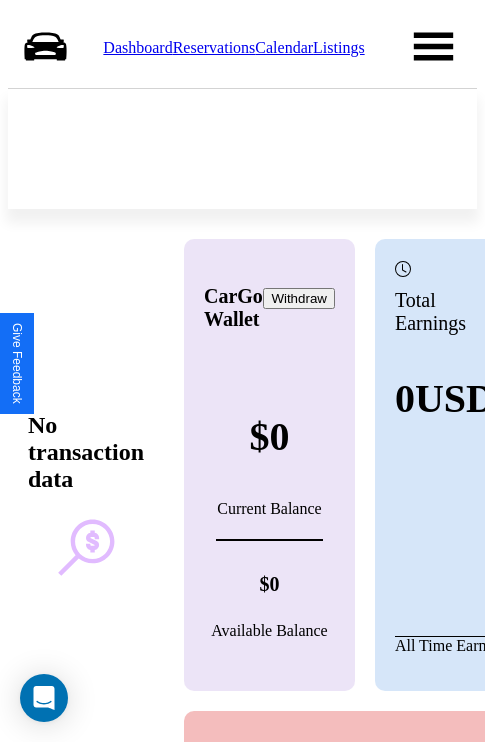 click on "Calendar" at bounding box center [284, 47] 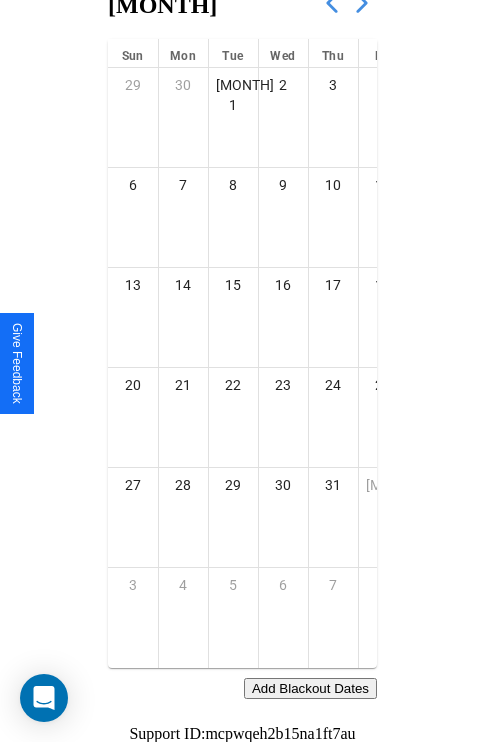 scroll, scrollTop: 242, scrollLeft: 0, axis: vertical 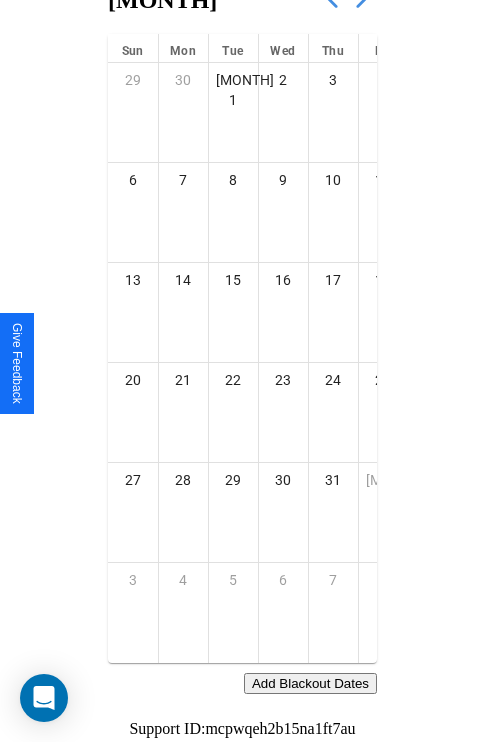 click on "Add Blackout Dates" at bounding box center [310, 683] 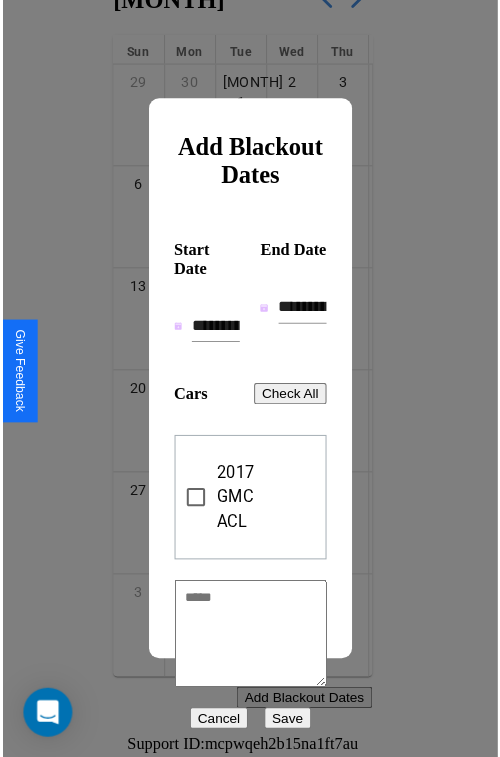 scroll, scrollTop: 227, scrollLeft: 0, axis: vertical 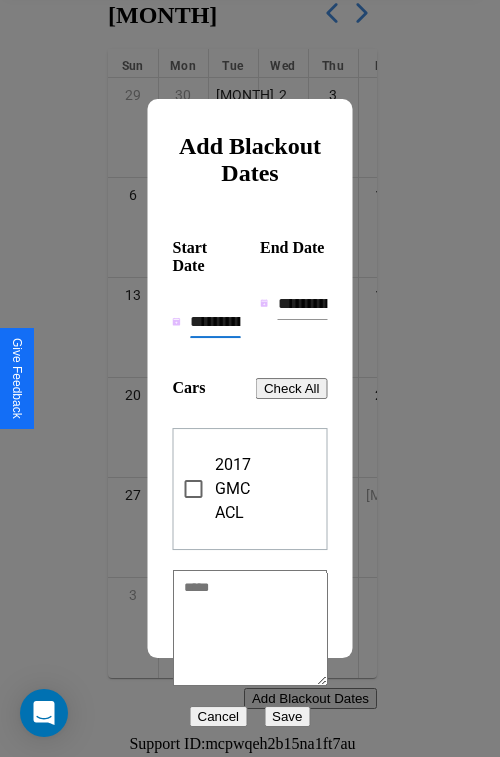 click on "**********" at bounding box center [215, 322] 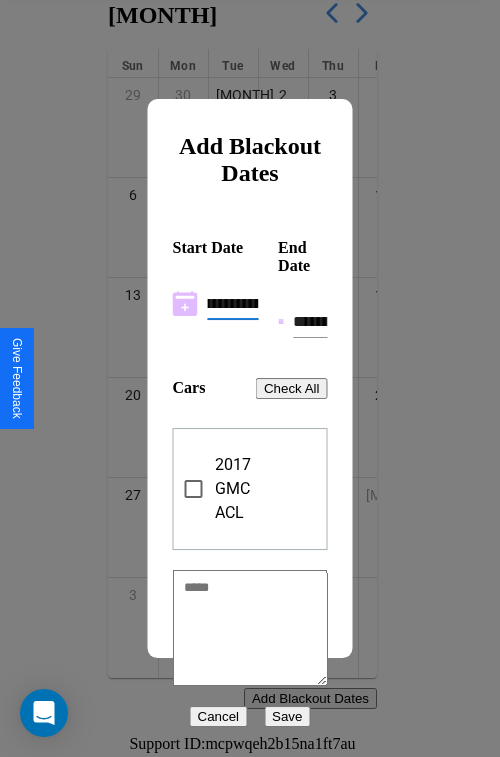 scroll, scrollTop: 0, scrollLeft: 37, axis: horizontal 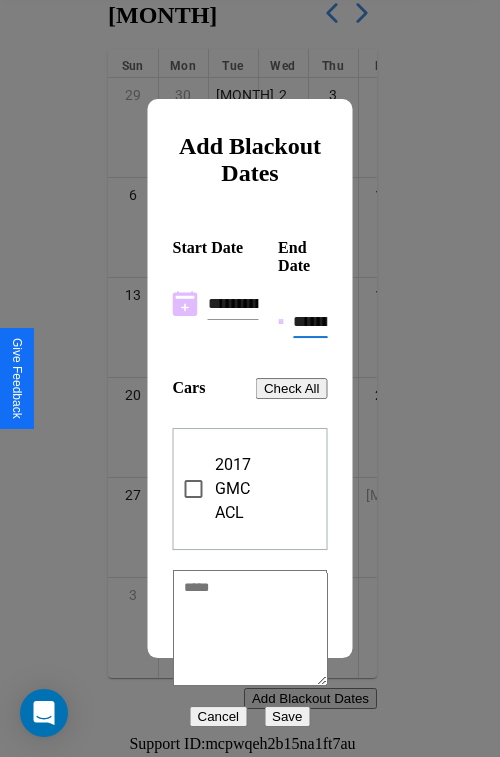 click on "**********" at bounding box center (310, 322) 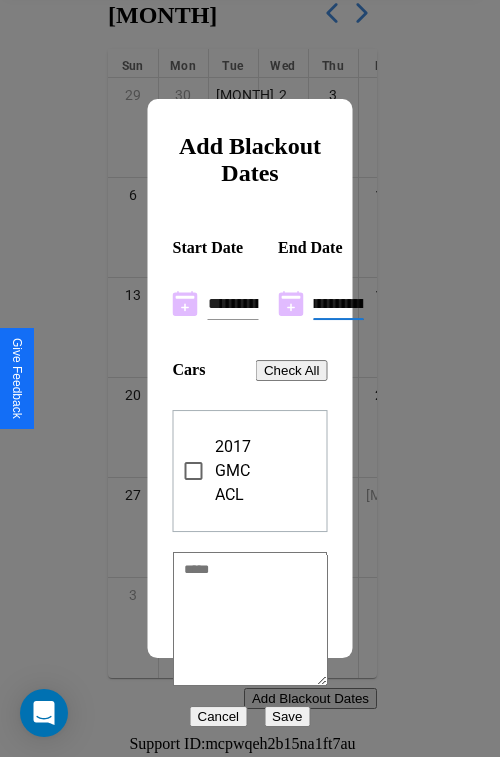 scroll, scrollTop: 0, scrollLeft: 37, axis: horizontal 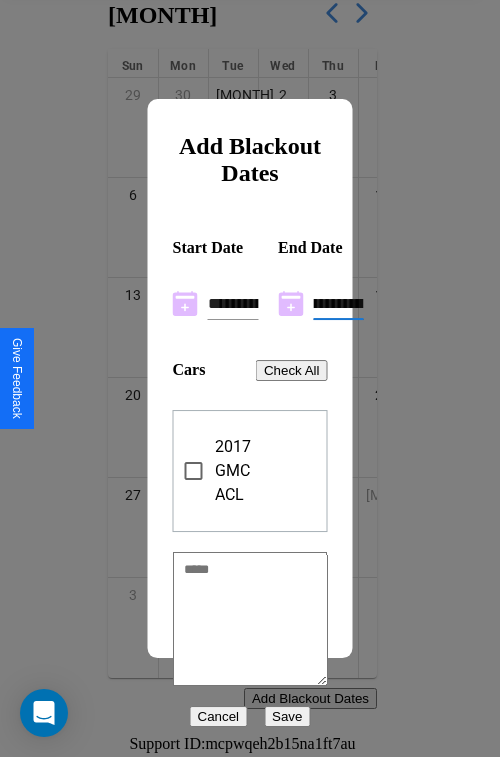 type on "**********" 